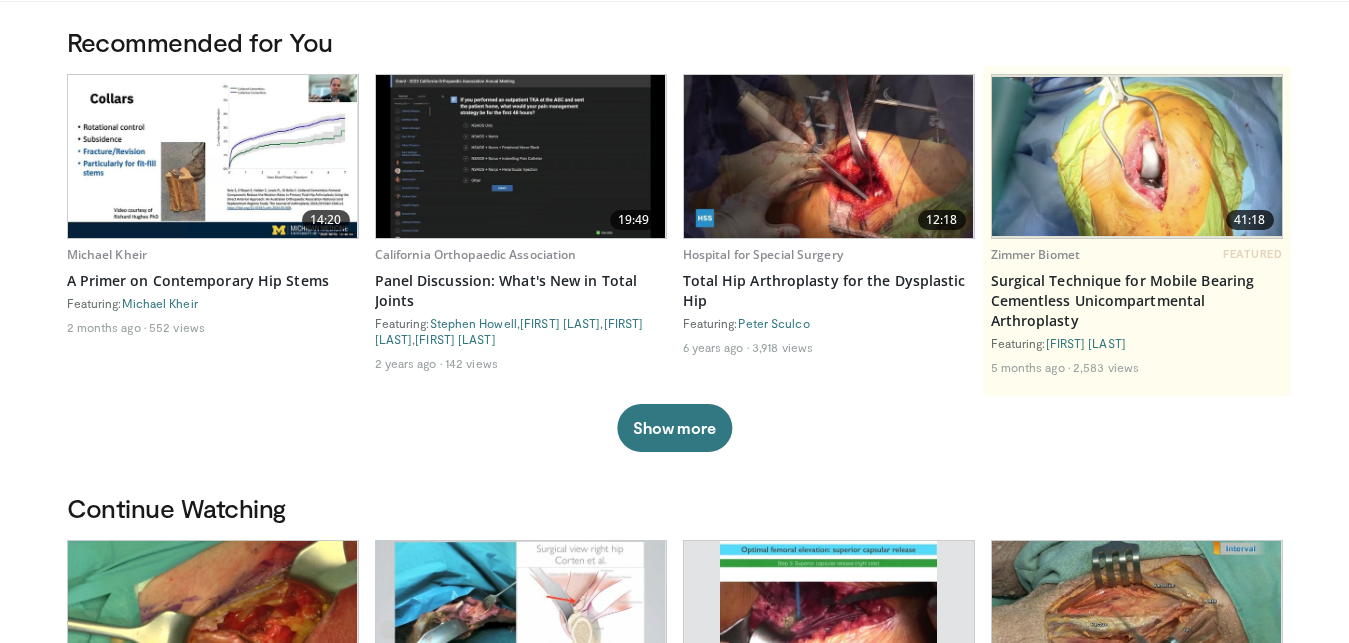 scroll, scrollTop: 0, scrollLeft: 0, axis: both 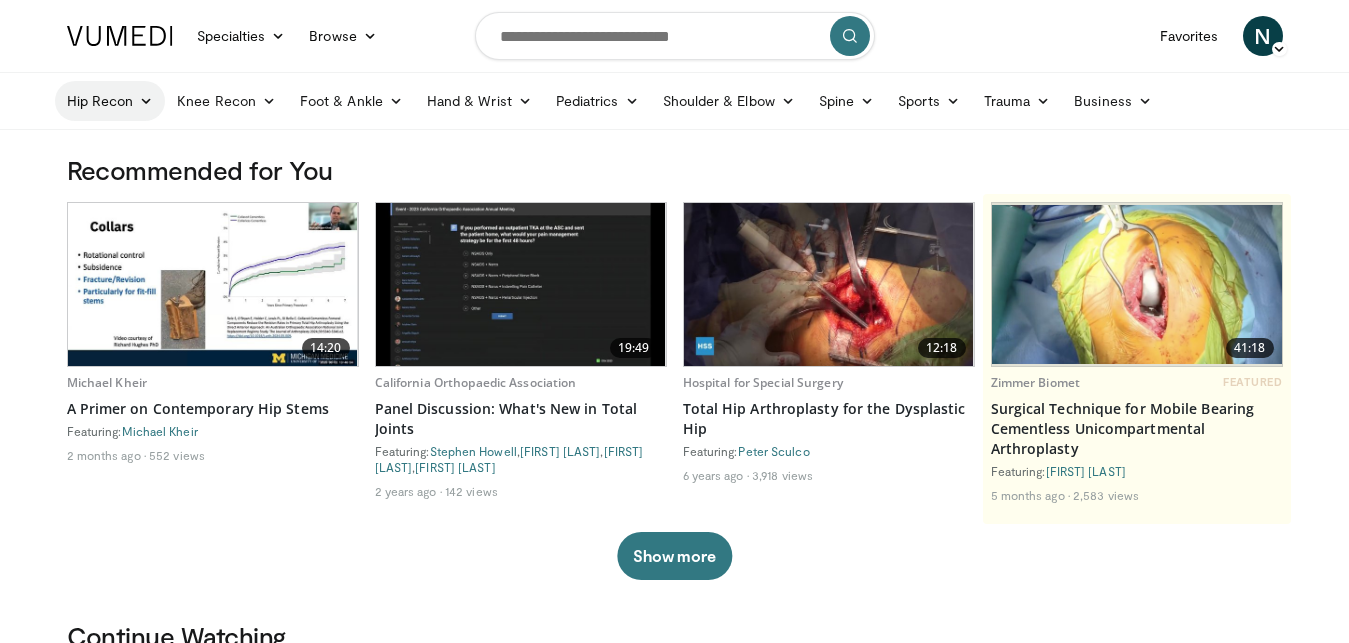click at bounding box center (146, 101) 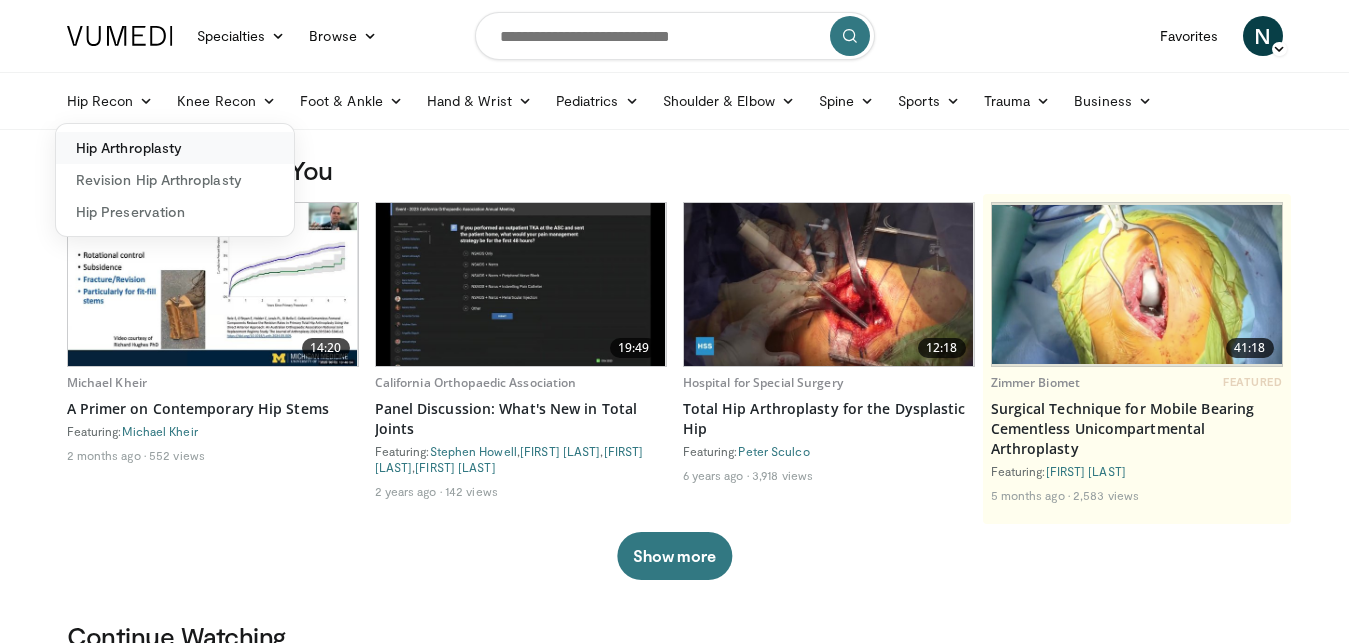 click on "Hip Arthroplasty" at bounding box center (175, 148) 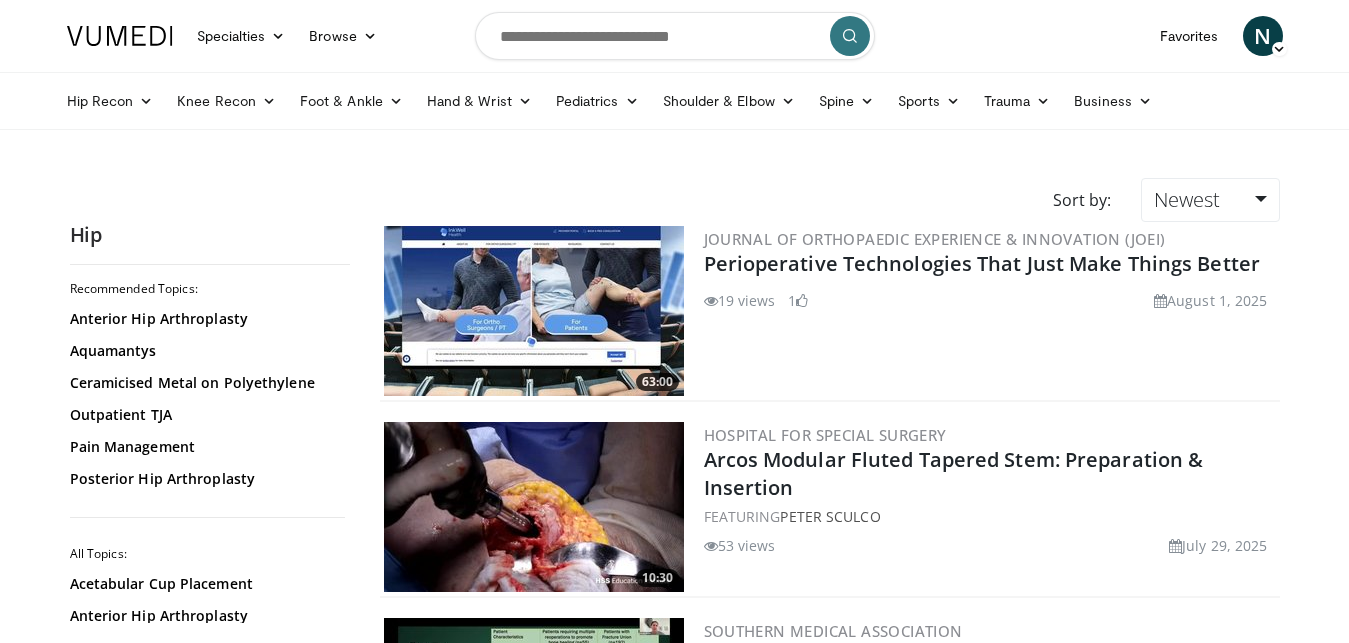 scroll, scrollTop: 0, scrollLeft: 0, axis: both 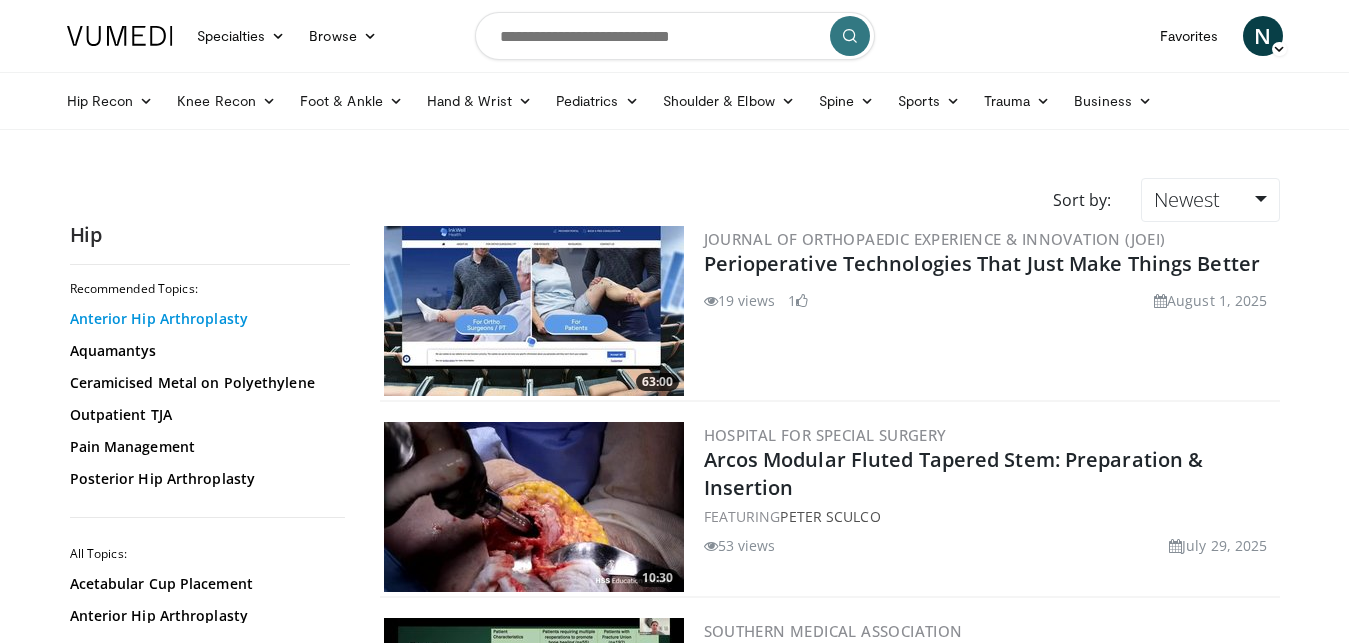 click on "Anterior Hip Arthroplasty" at bounding box center (205, 319) 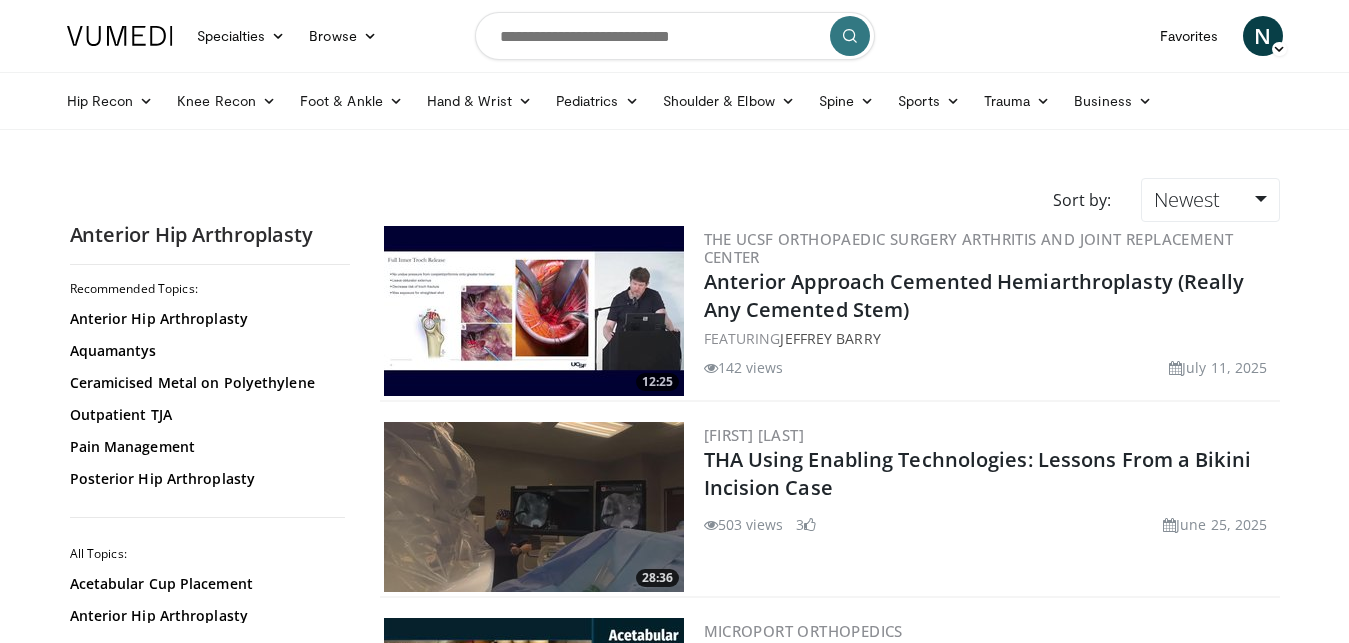 scroll, scrollTop: 0, scrollLeft: 0, axis: both 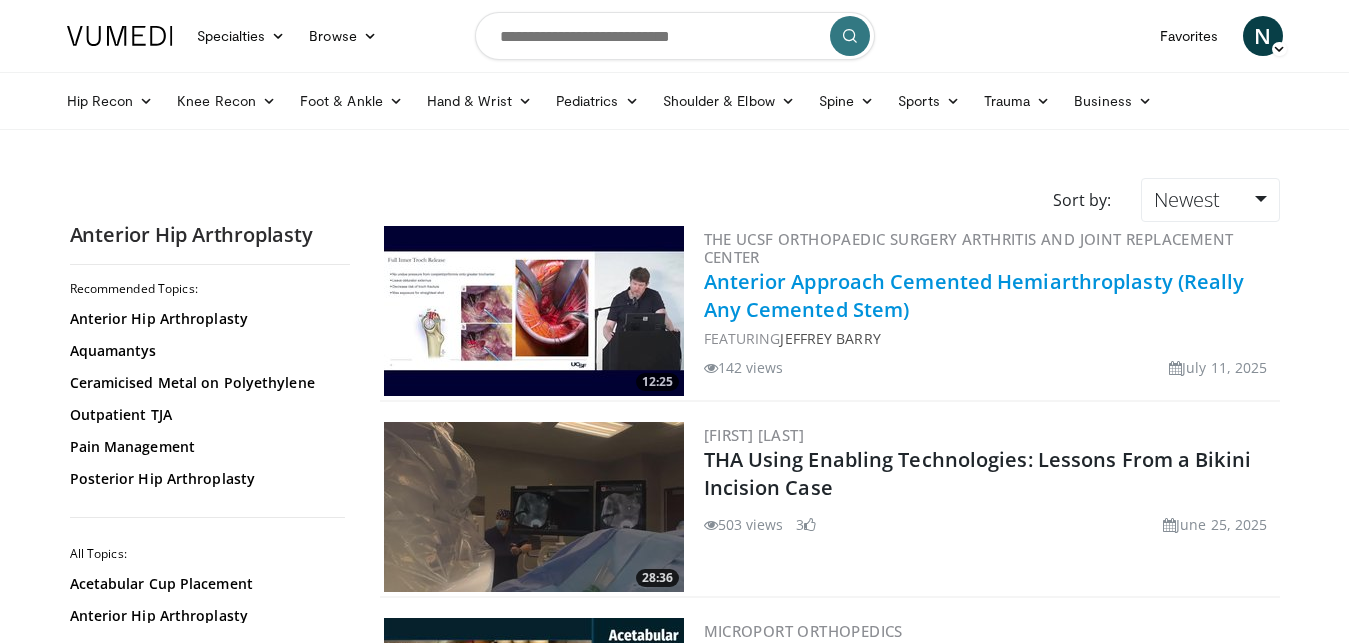 click on "Anterior Approach Cemented Hemiarthroplasty (Really Any Cemented Stem)" at bounding box center [974, 295] 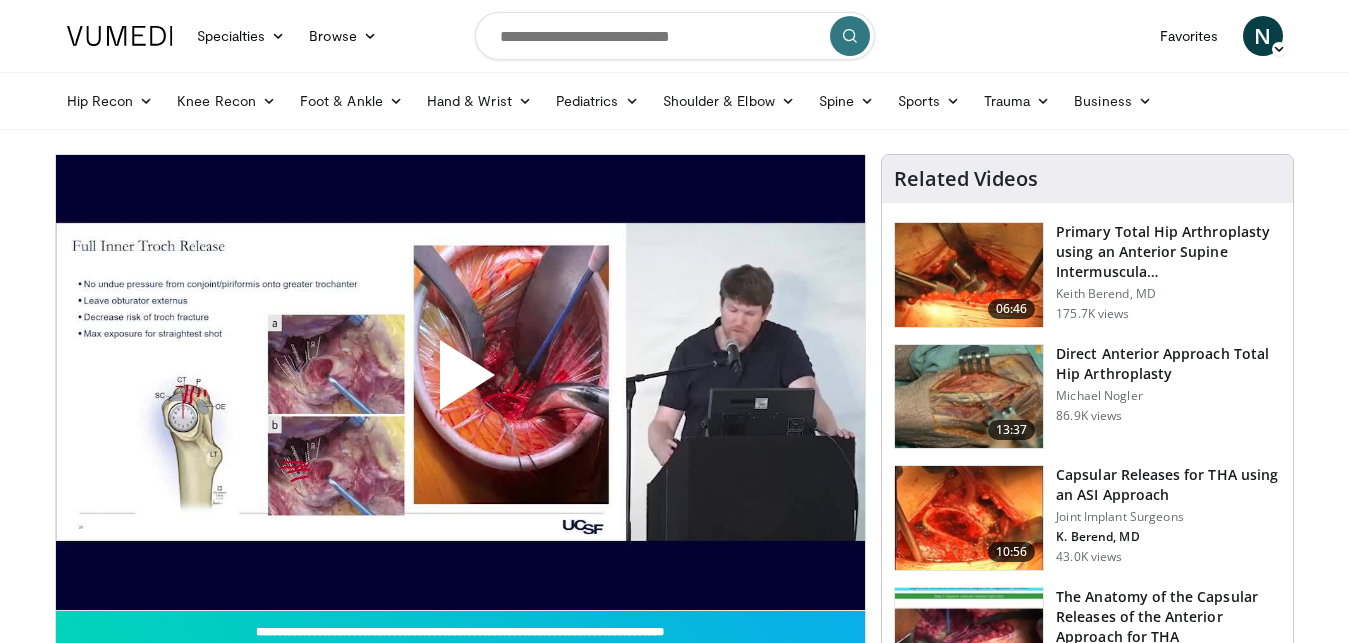 scroll, scrollTop: 0, scrollLeft: 0, axis: both 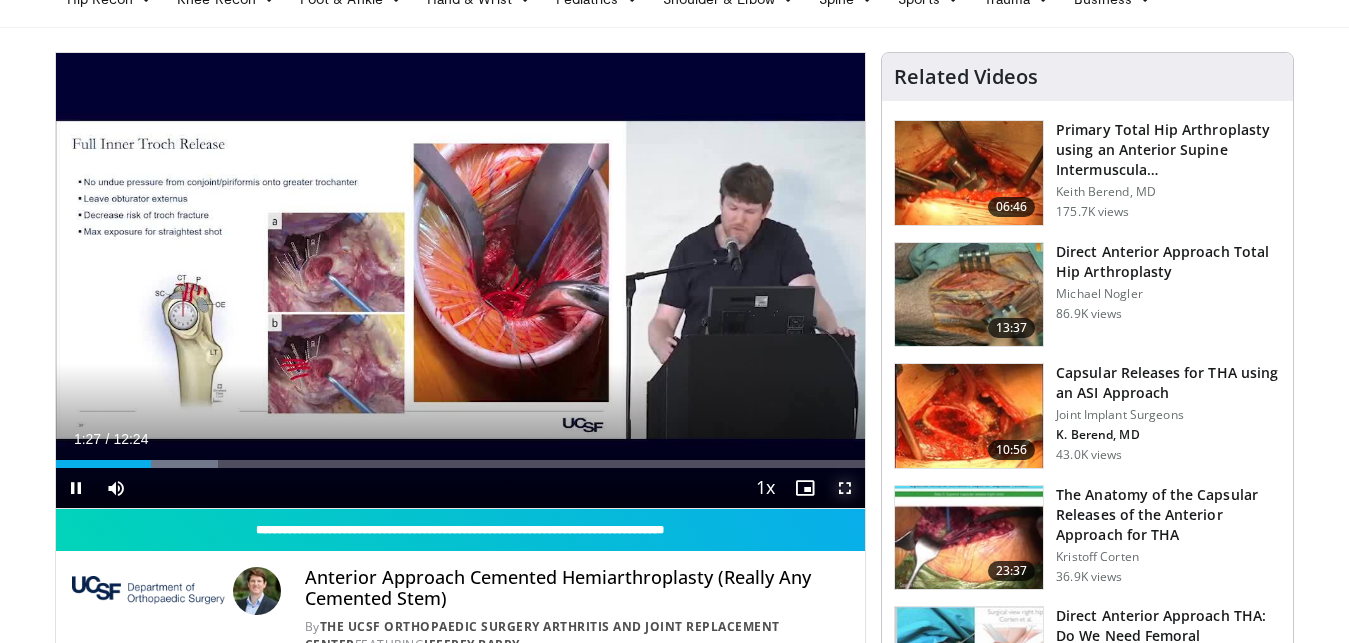 click at bounding box center [845, 488] 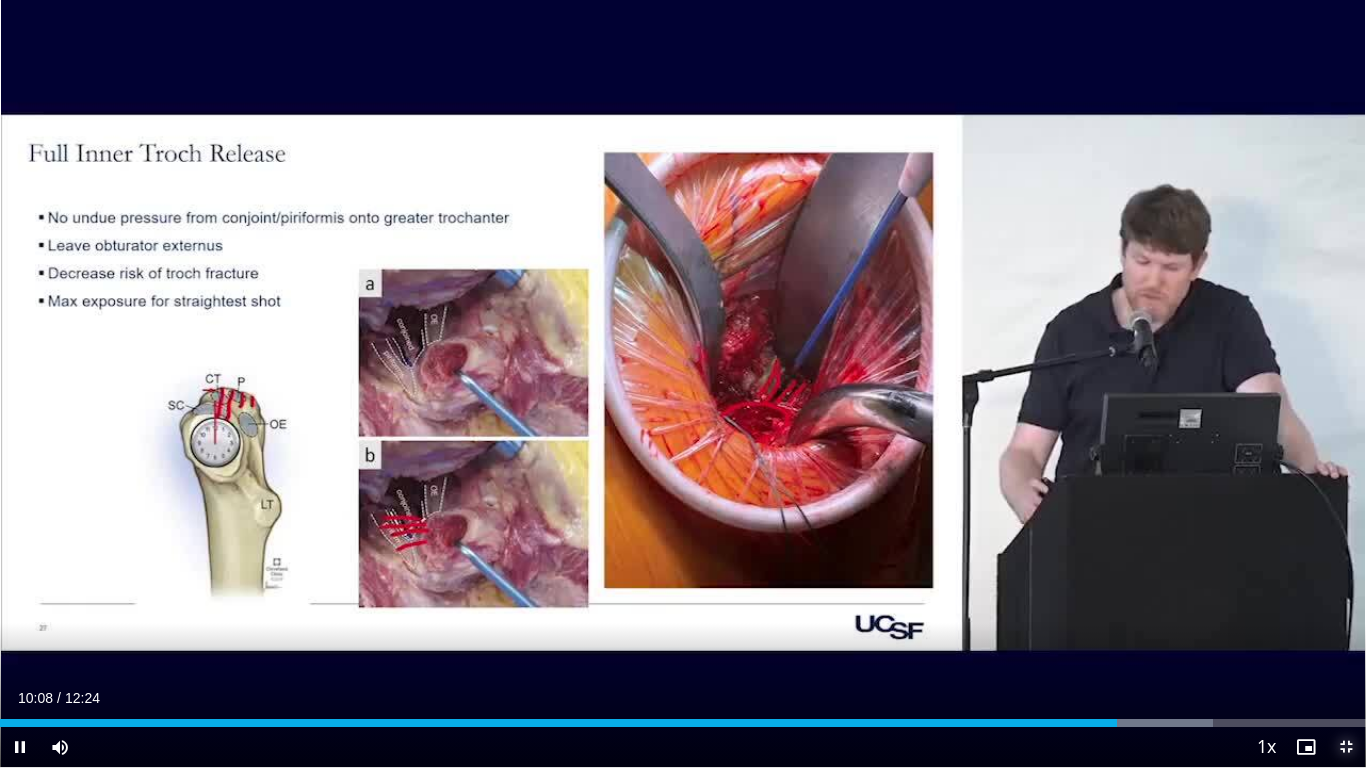 click at bounding box center (1346, 747) 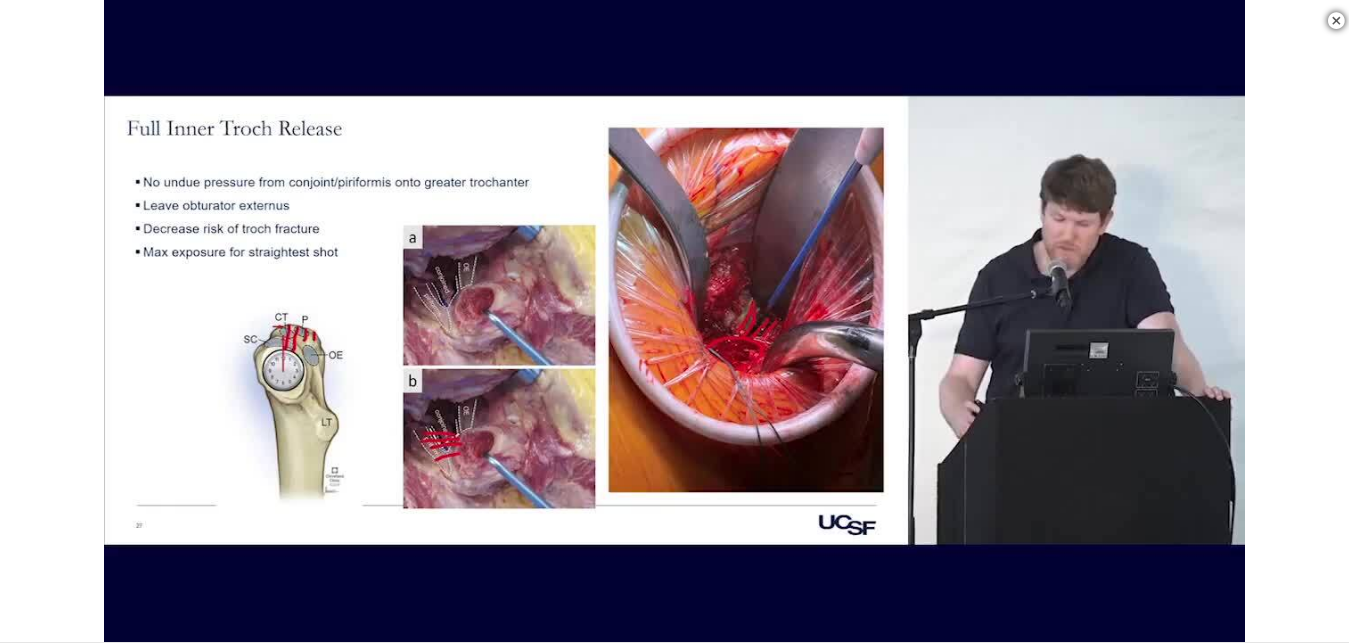 scroll, scrollTop: 2040, scrollLeft: 0, axis: vertical 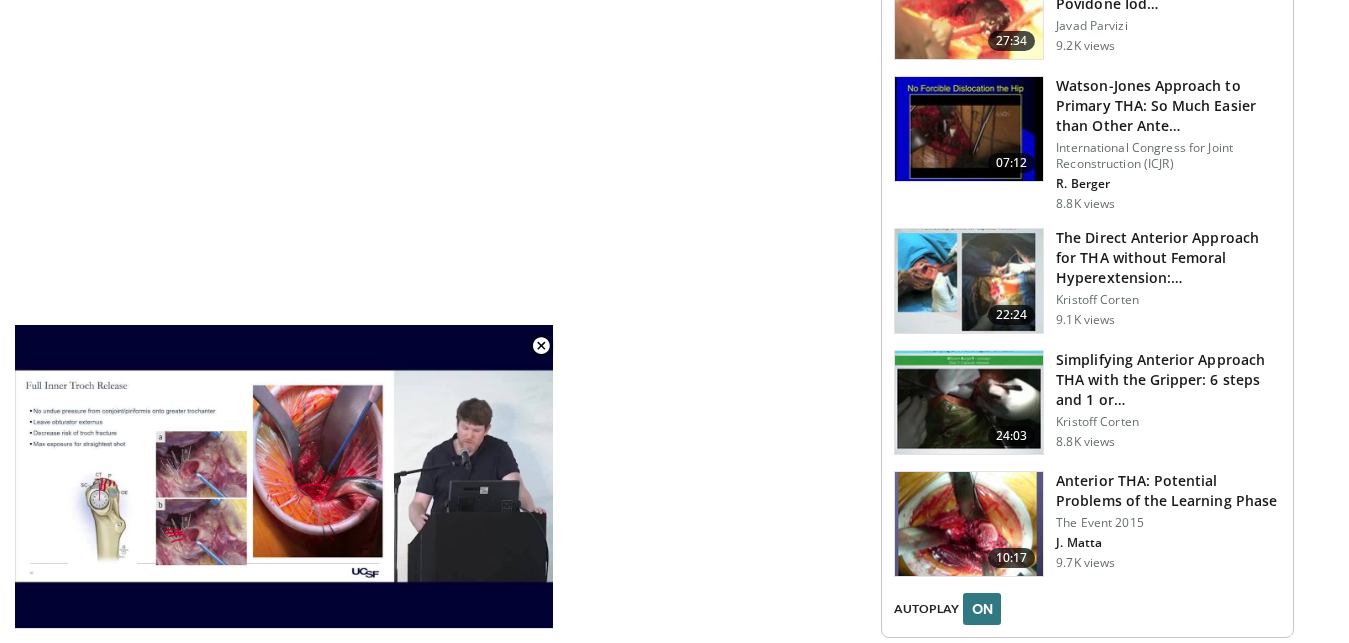 click on "Anterior THA: Potential Problems of the Learning Phase" at bounding box center [1168, 491] 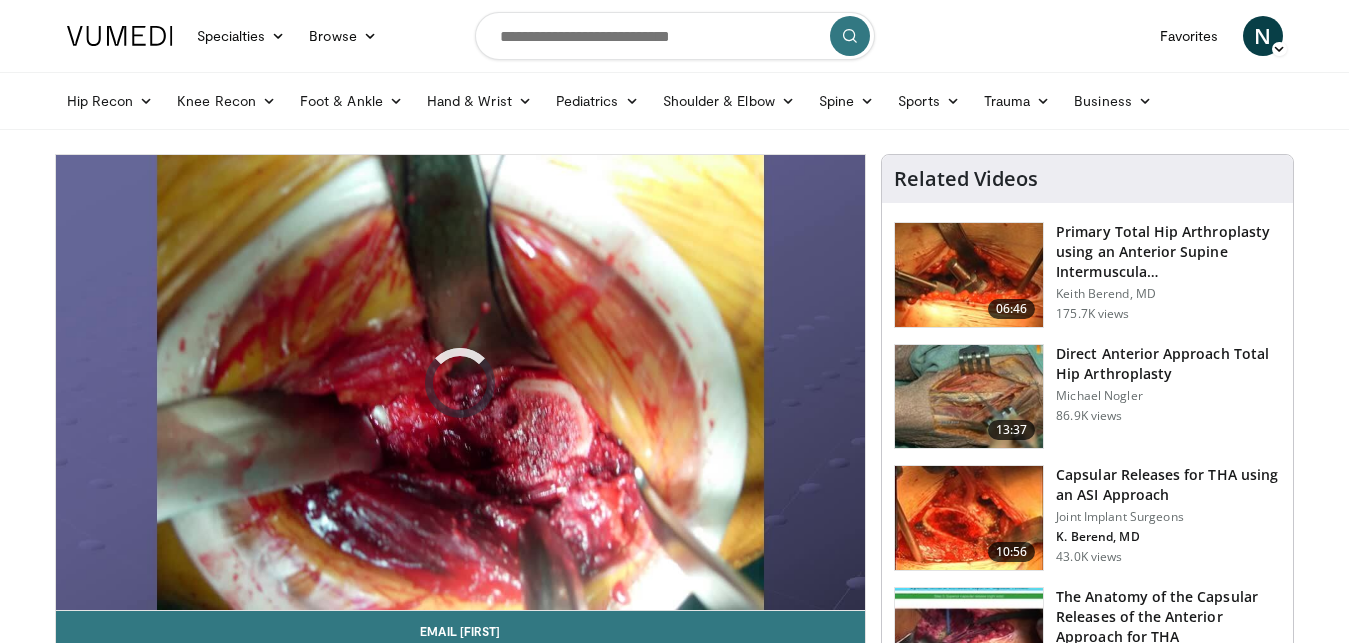 scroll, scrollTop: 102, scrollLeft: 0, axis: vertical 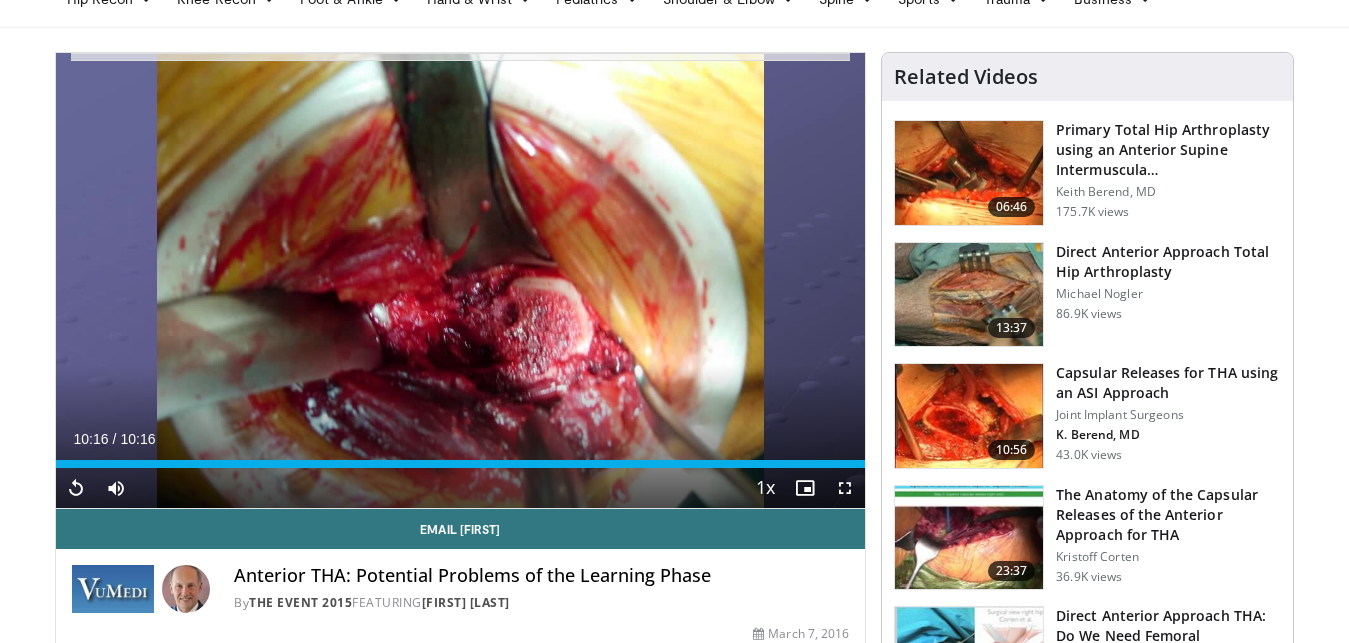 click on "Direct Anterior Approach Total Hip Arthroplasty" at bounding box center [1168, 262] 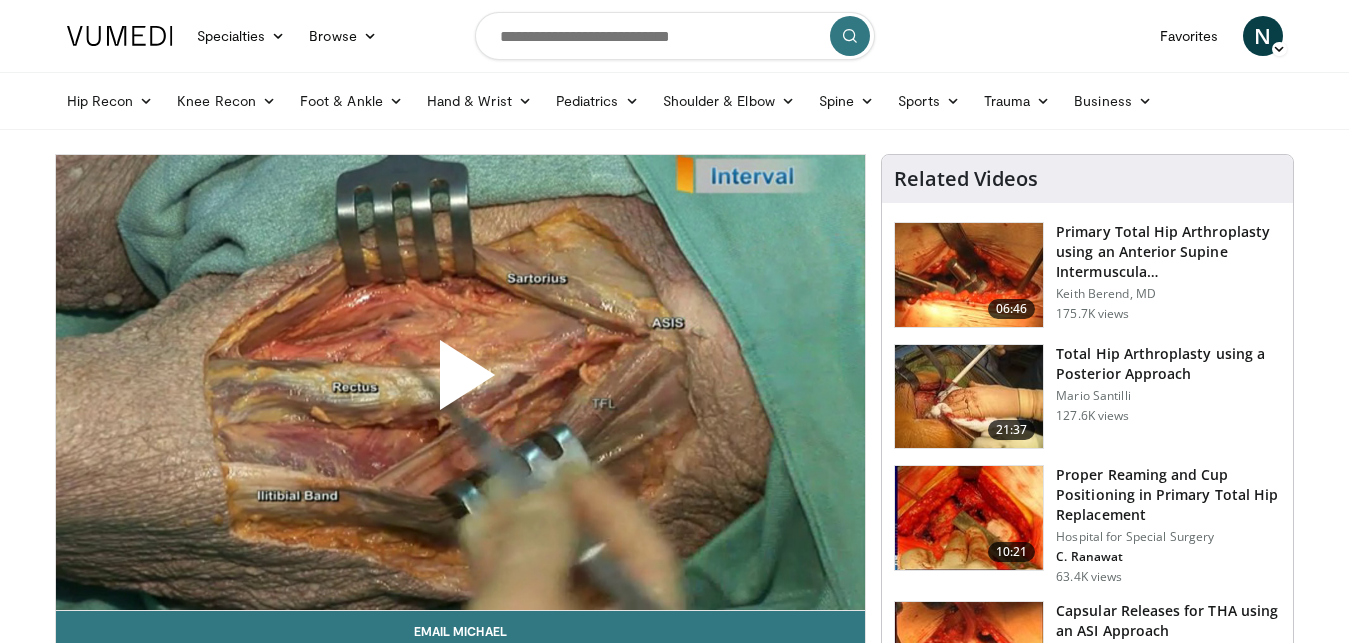 click at bounding box center (460, 383) 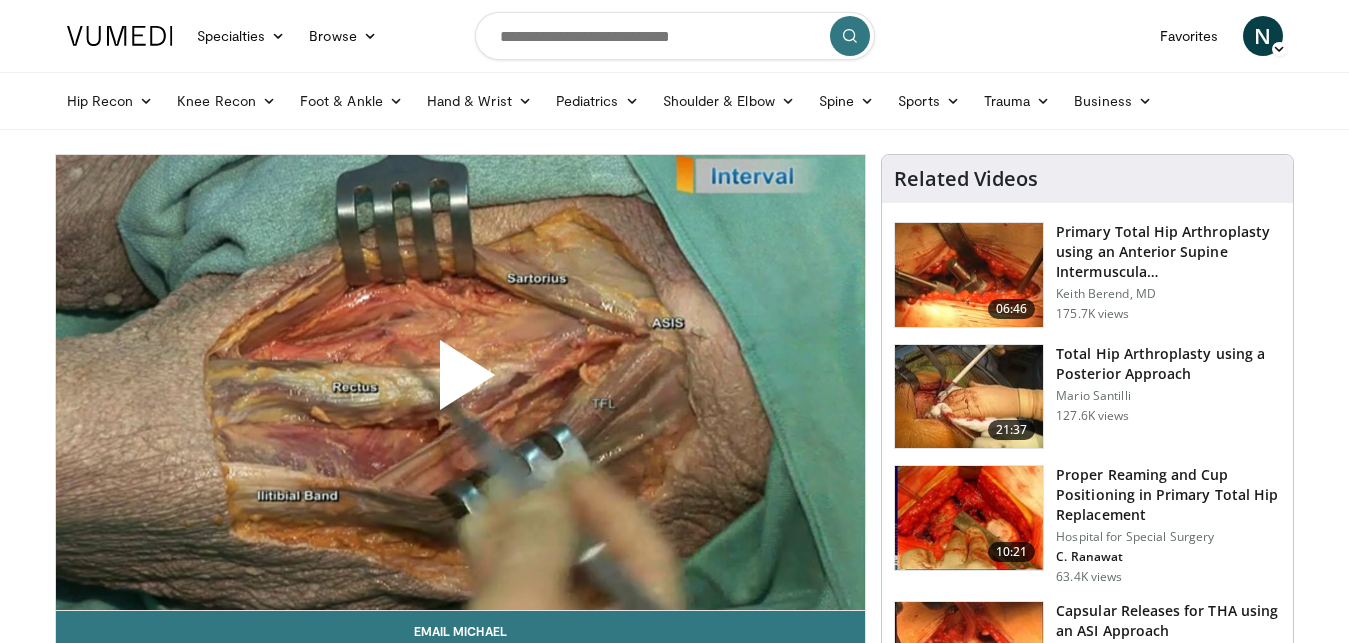 scroll, scrollTop: 0, scrollLeft: 0, axis: both 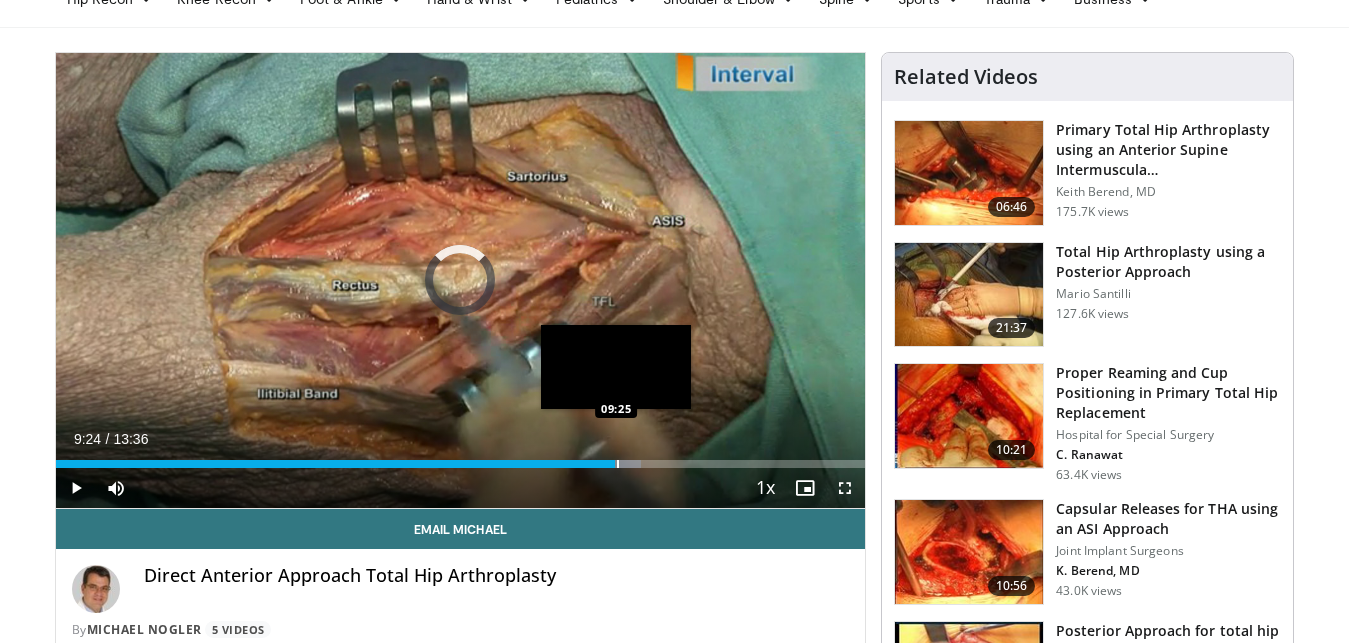 click at bounding box center [601, 464] 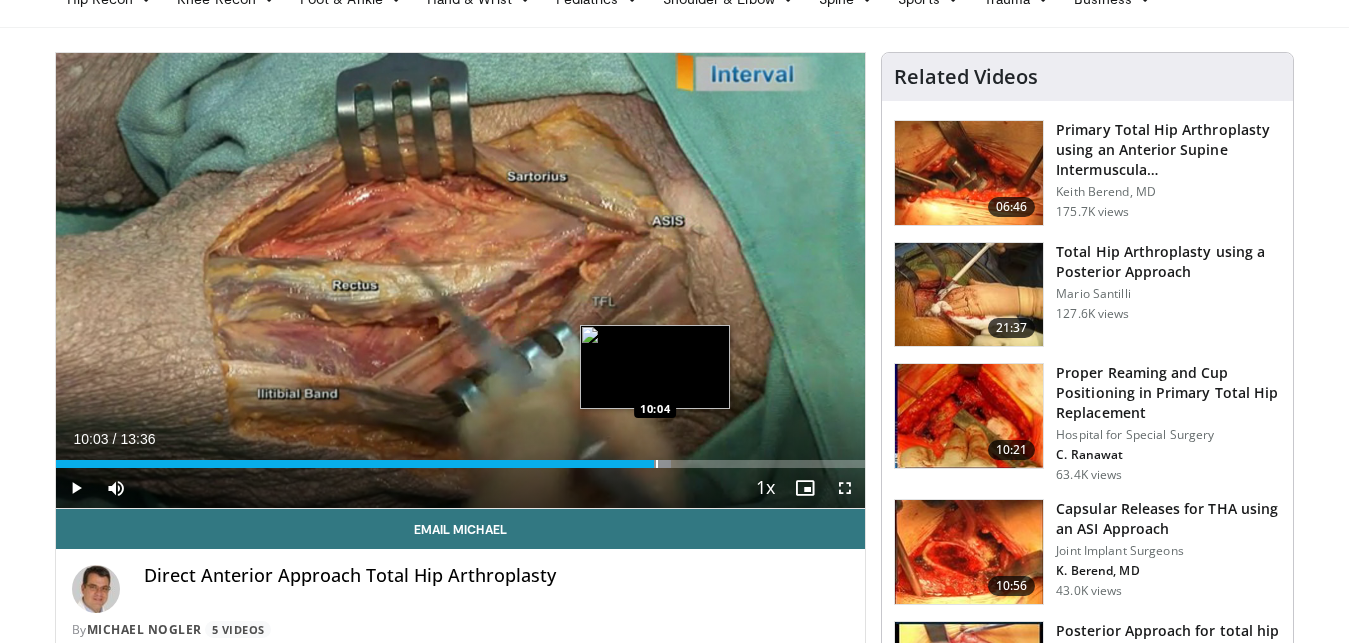 click at bounding box center (637, 464) 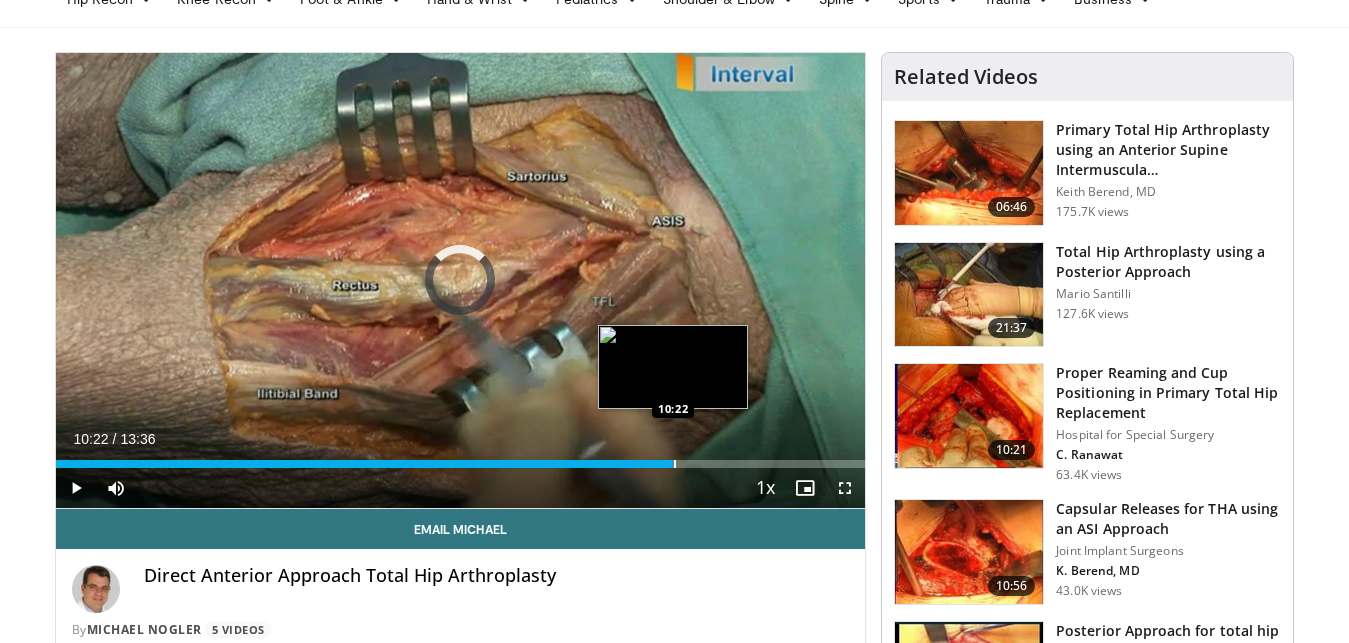 click on "Loaded :  76.05% 10:08 10:22" at bounding box center (461, 464) 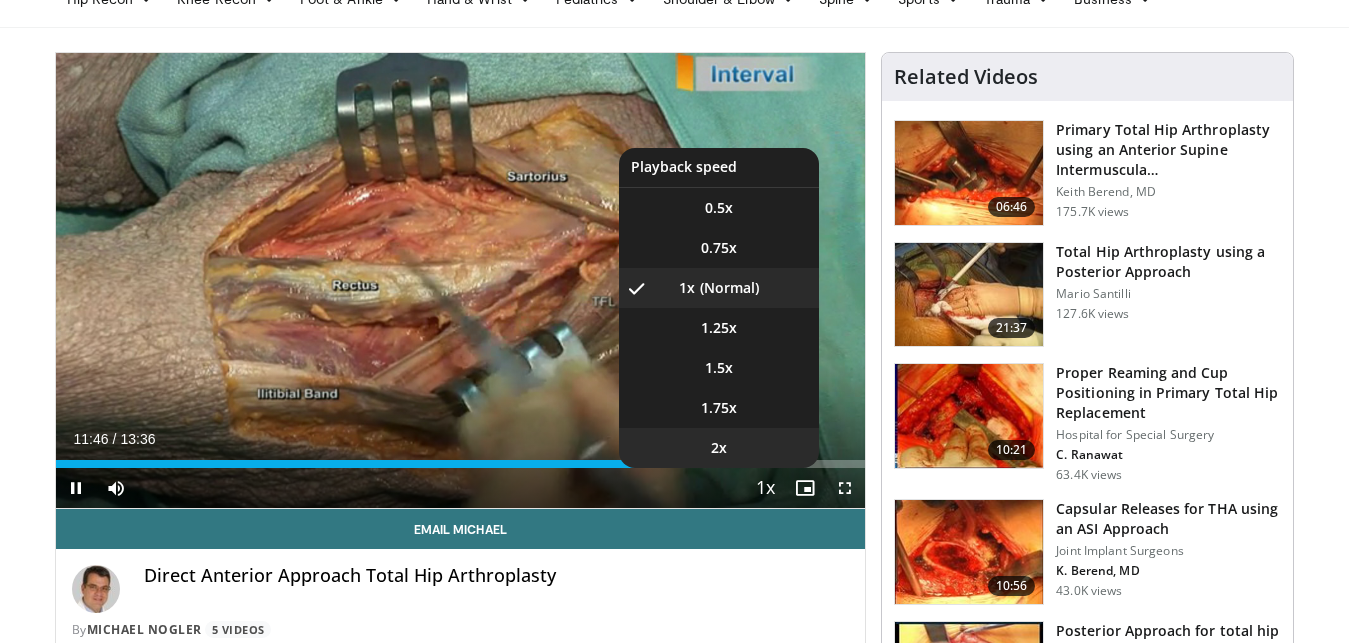 click on "2x" at bounding box center [719, 448] 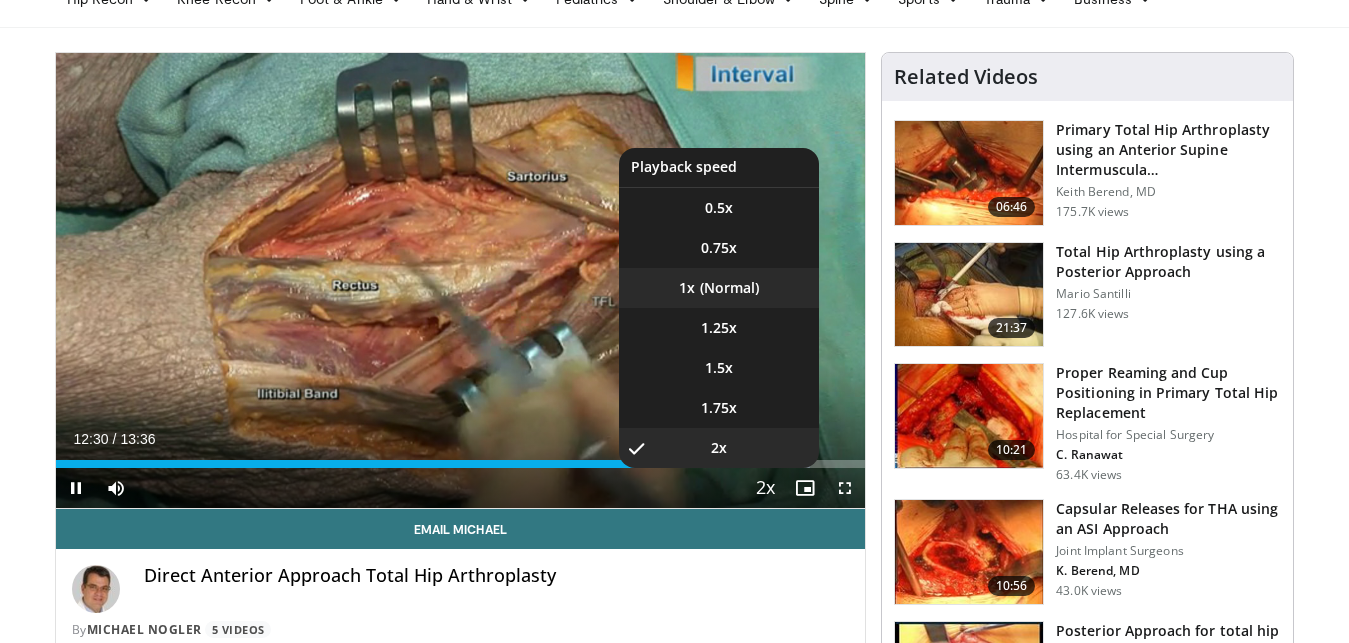 click on "1x" at bounding box center (719, 288) 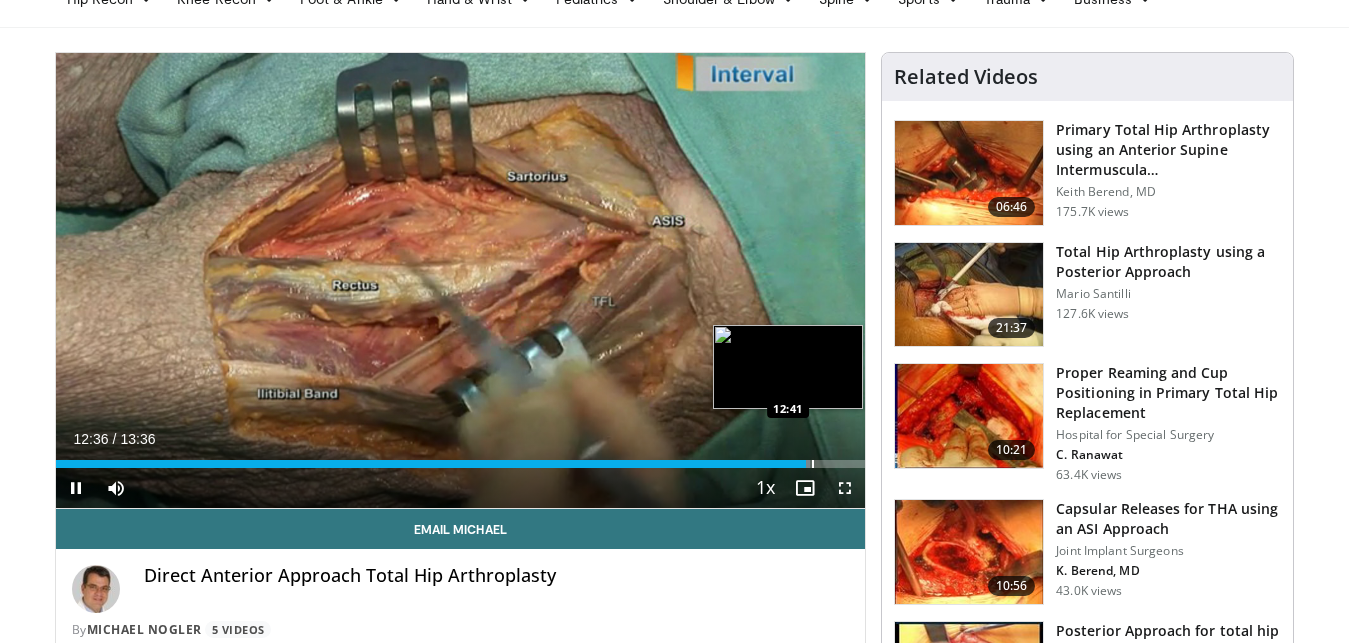 click on "Loaded :  93.21% 12:36 12:41" at bounding box center [461, 464] 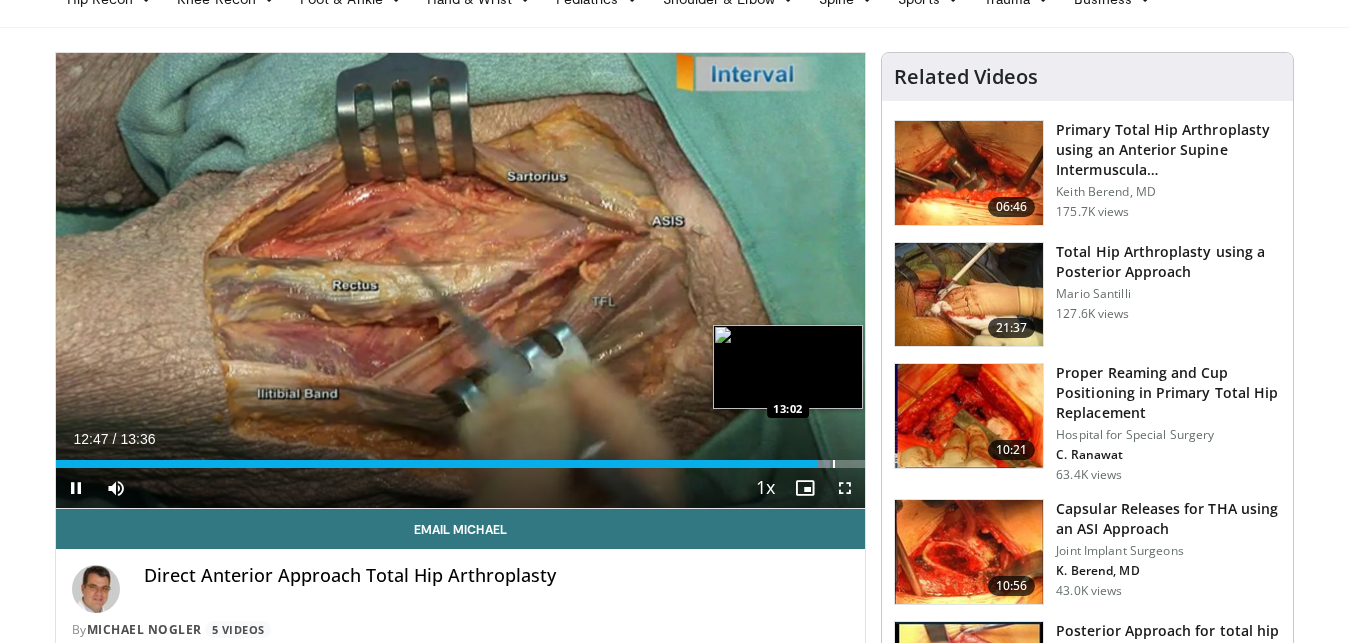 click on "**********" at bounding box center [461, 281] 